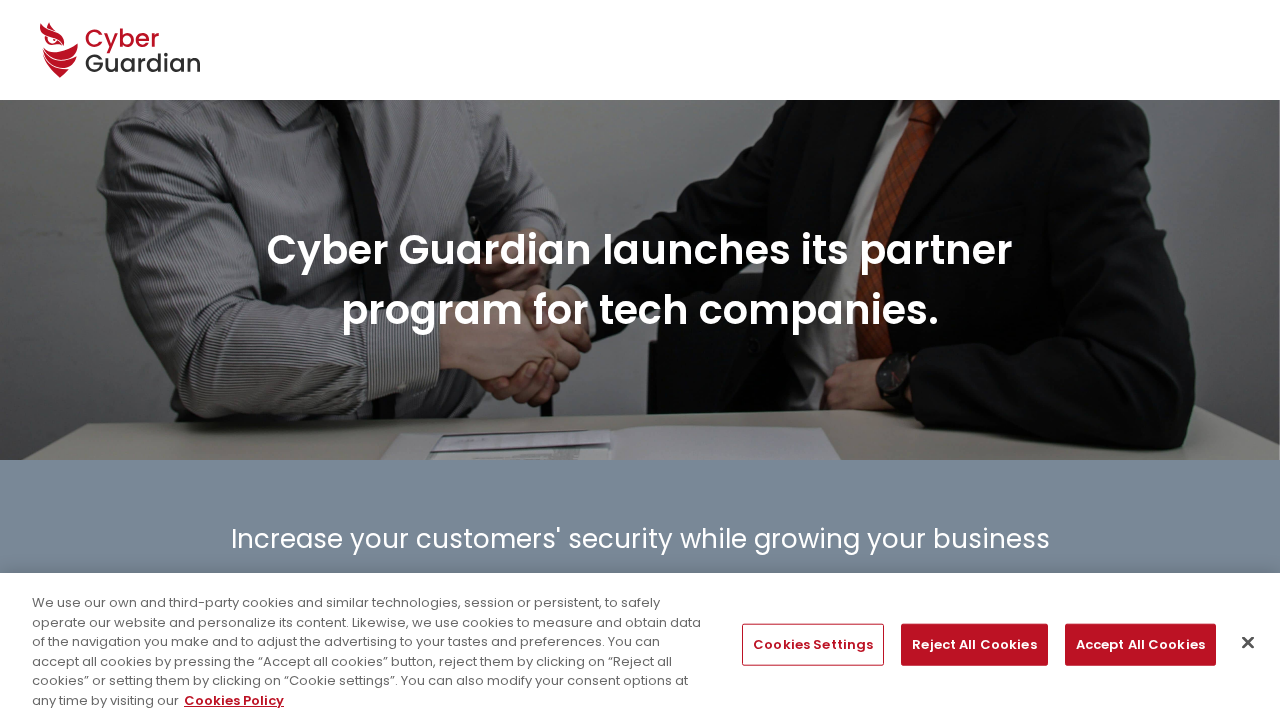 scroll, scrollTop: 0, scrollLeft: 0, axis: both 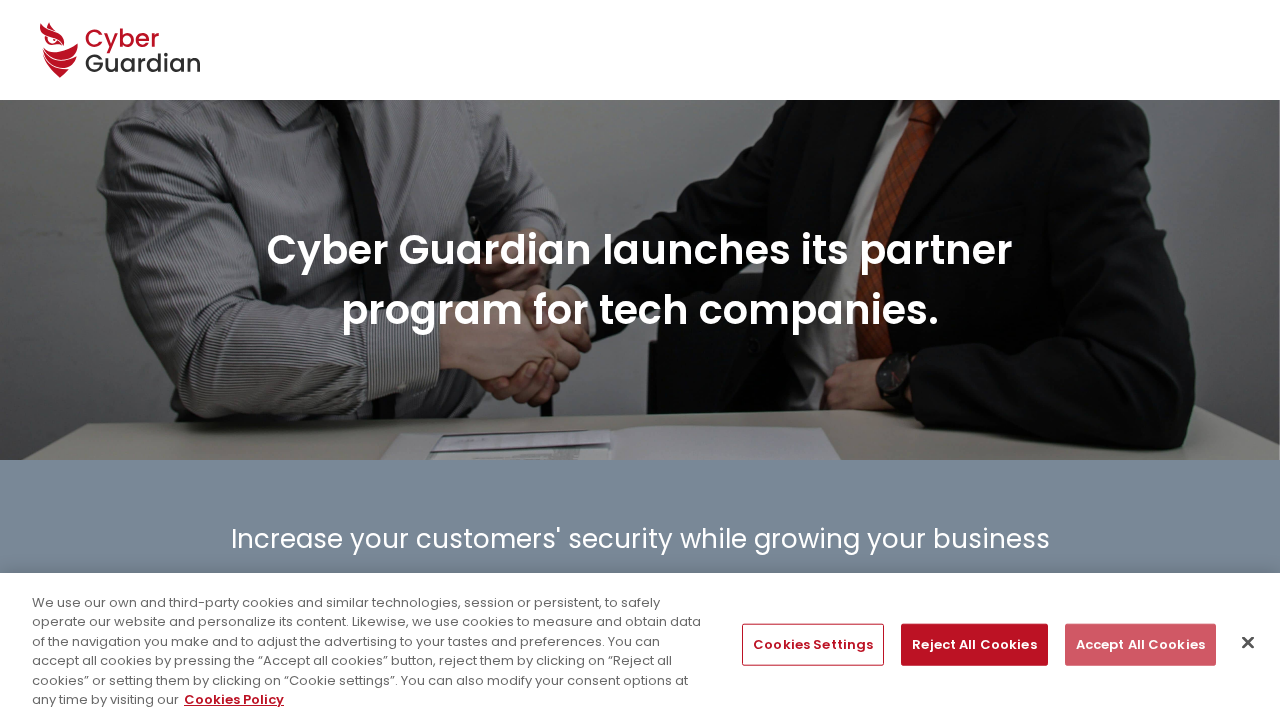 click on "Accept All Cookies" at bounding box center (1140, 645) 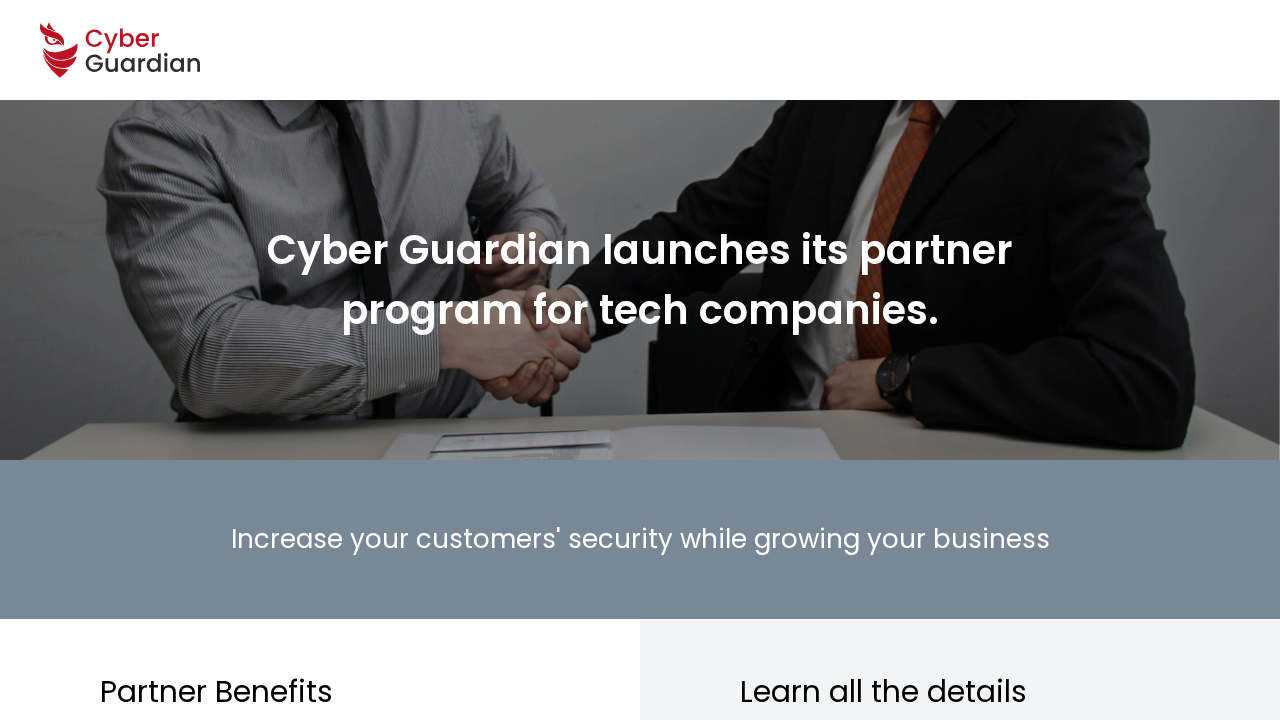 scroll, scrollTop: 2303, scrollLeft: 0, axis: vertical 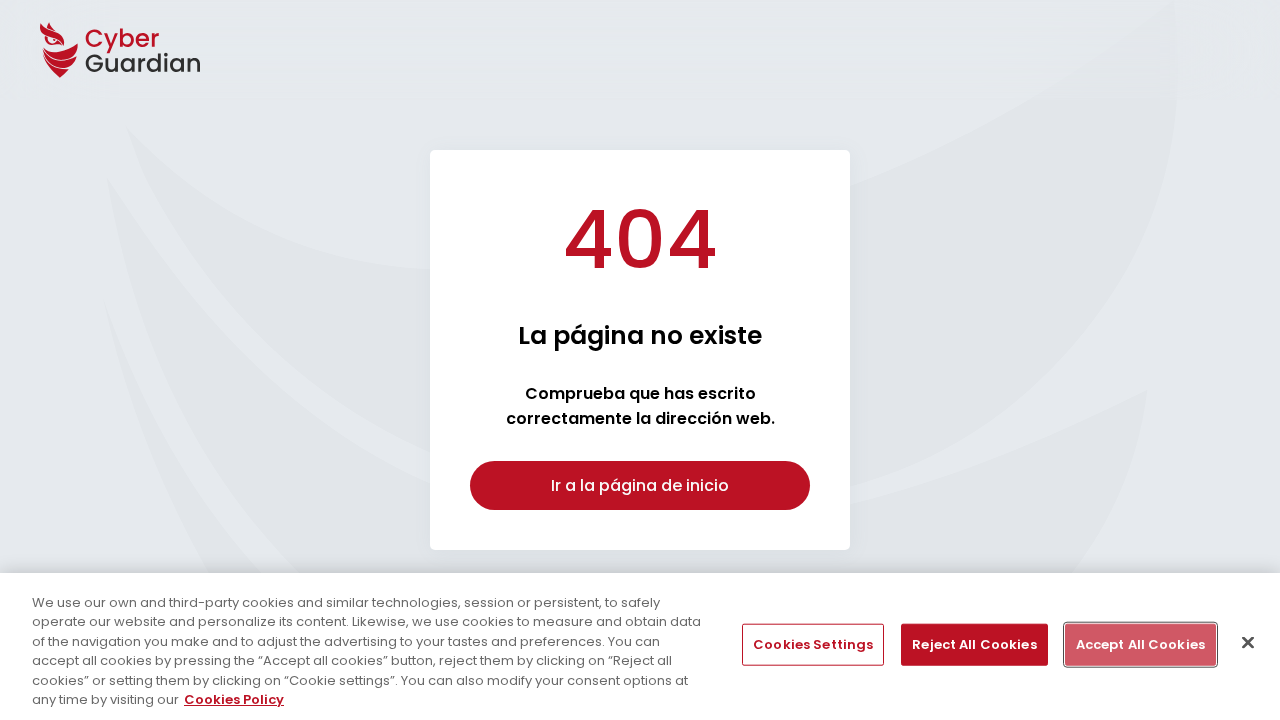 click on "Accept All Cookies" at bounding box center [1140, 645] 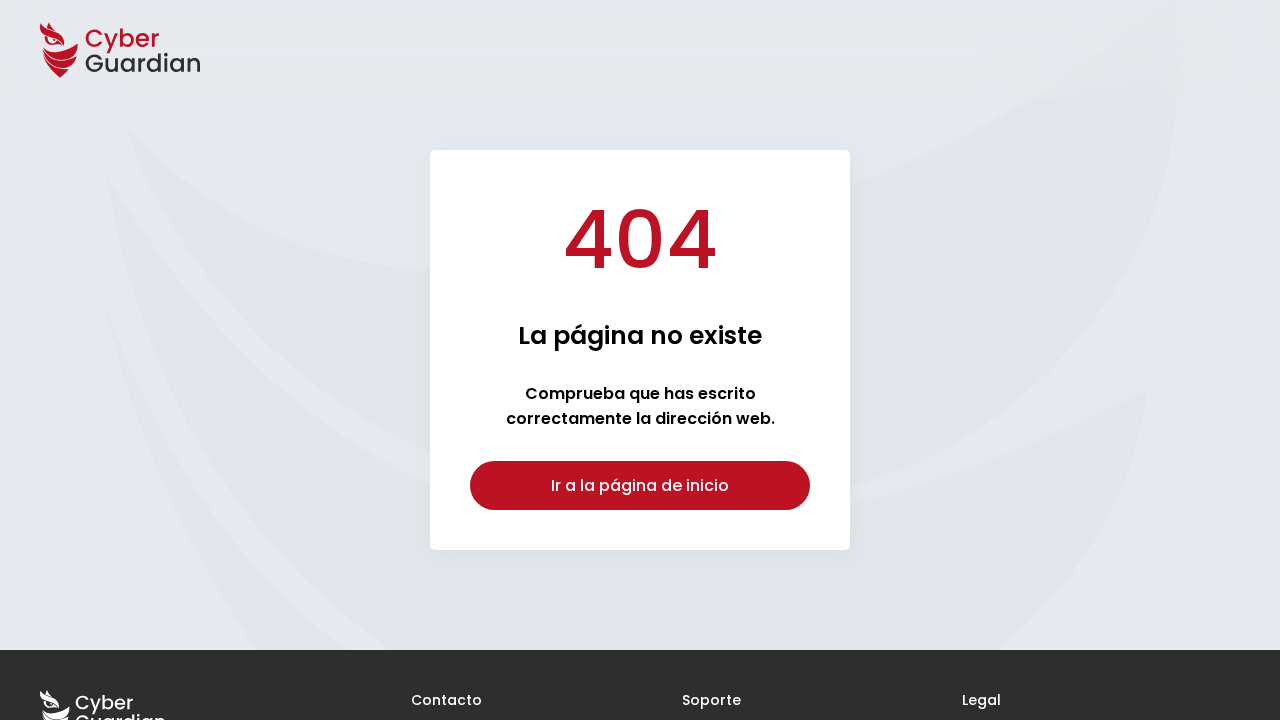 scroll, scrollTop: 155, scrollLeft: 0, axis: vertical 